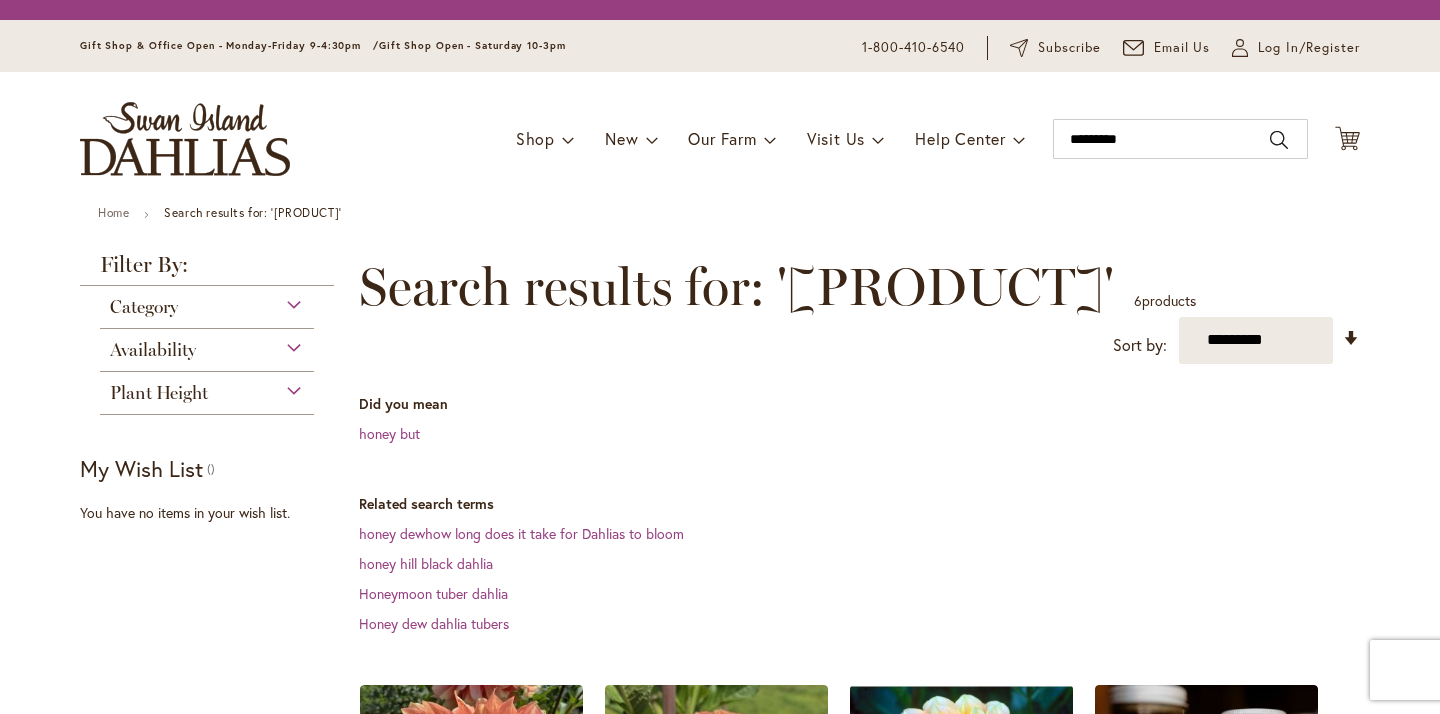 scroll, scrollTop: 0, scrollLeft: 0, axis: both 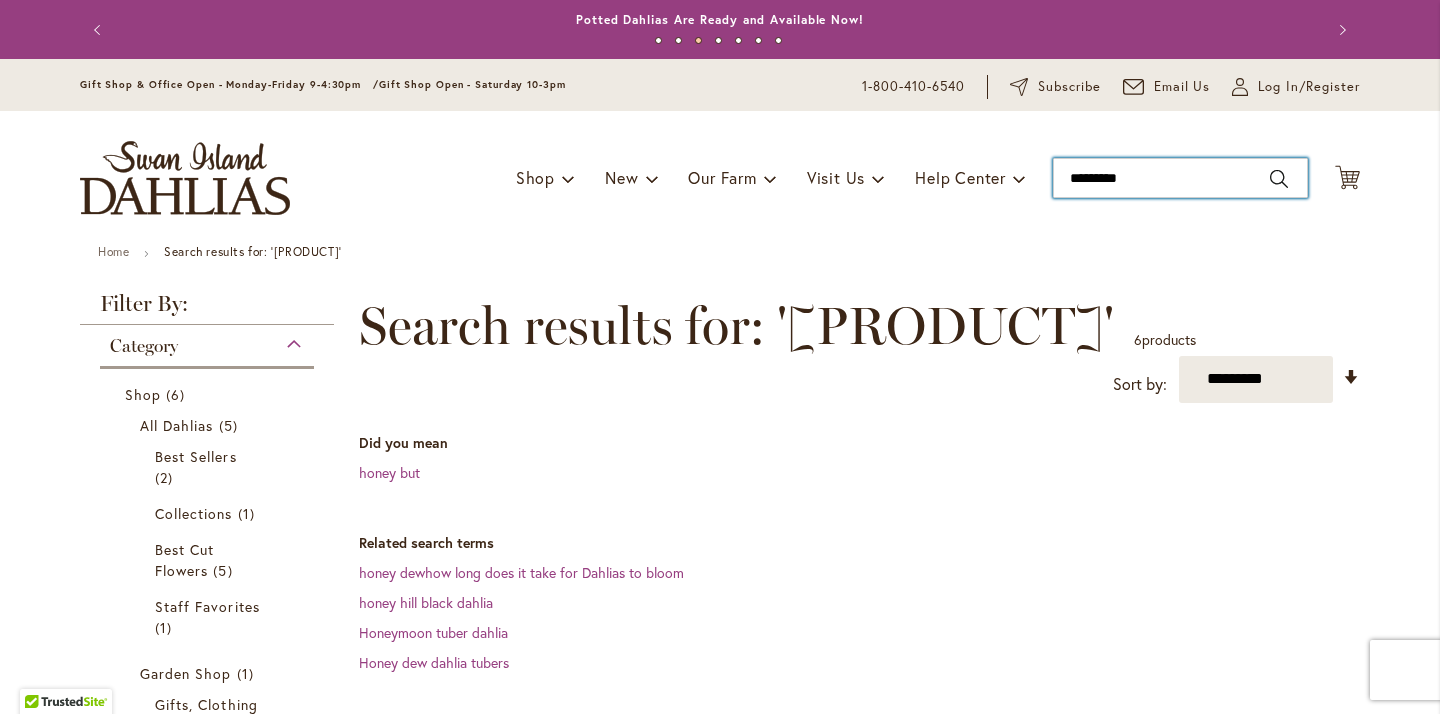 click on "*********" at bounding box center (1180, 178) 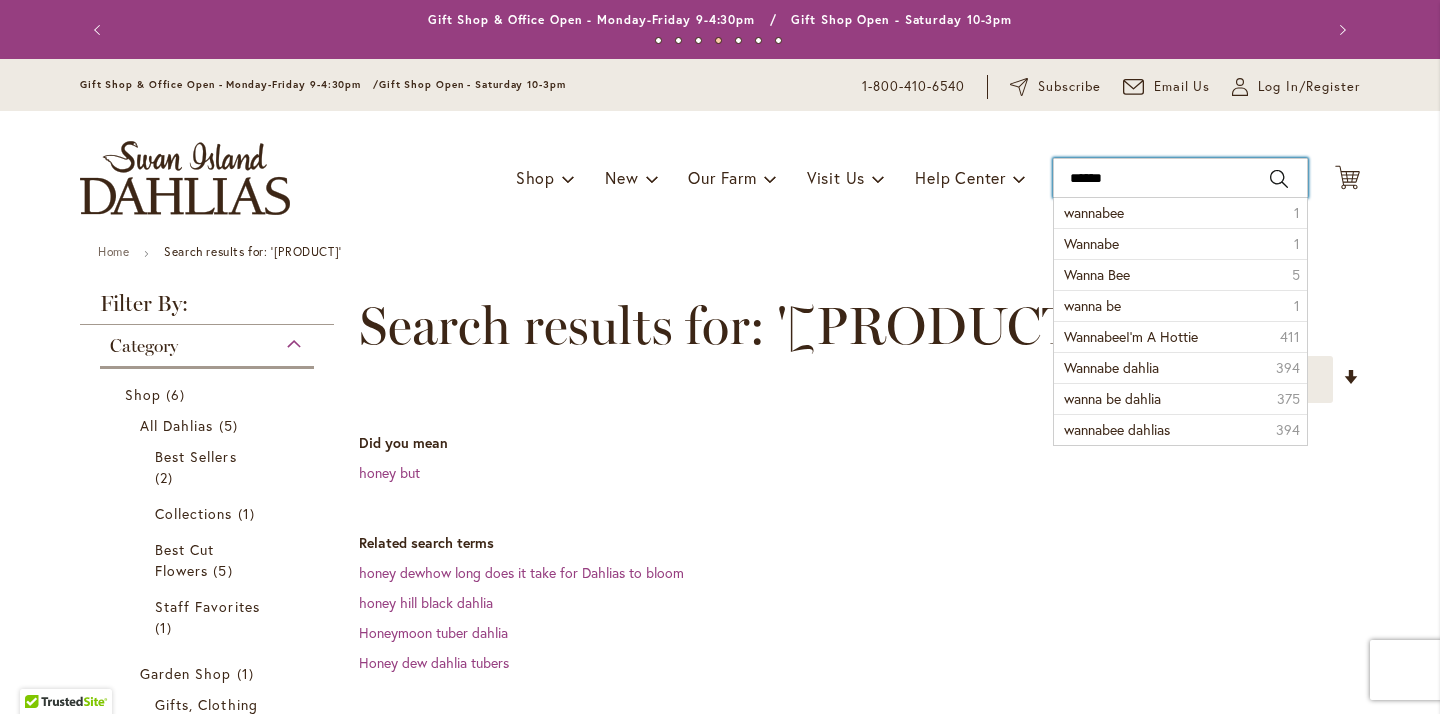 type on "*******" 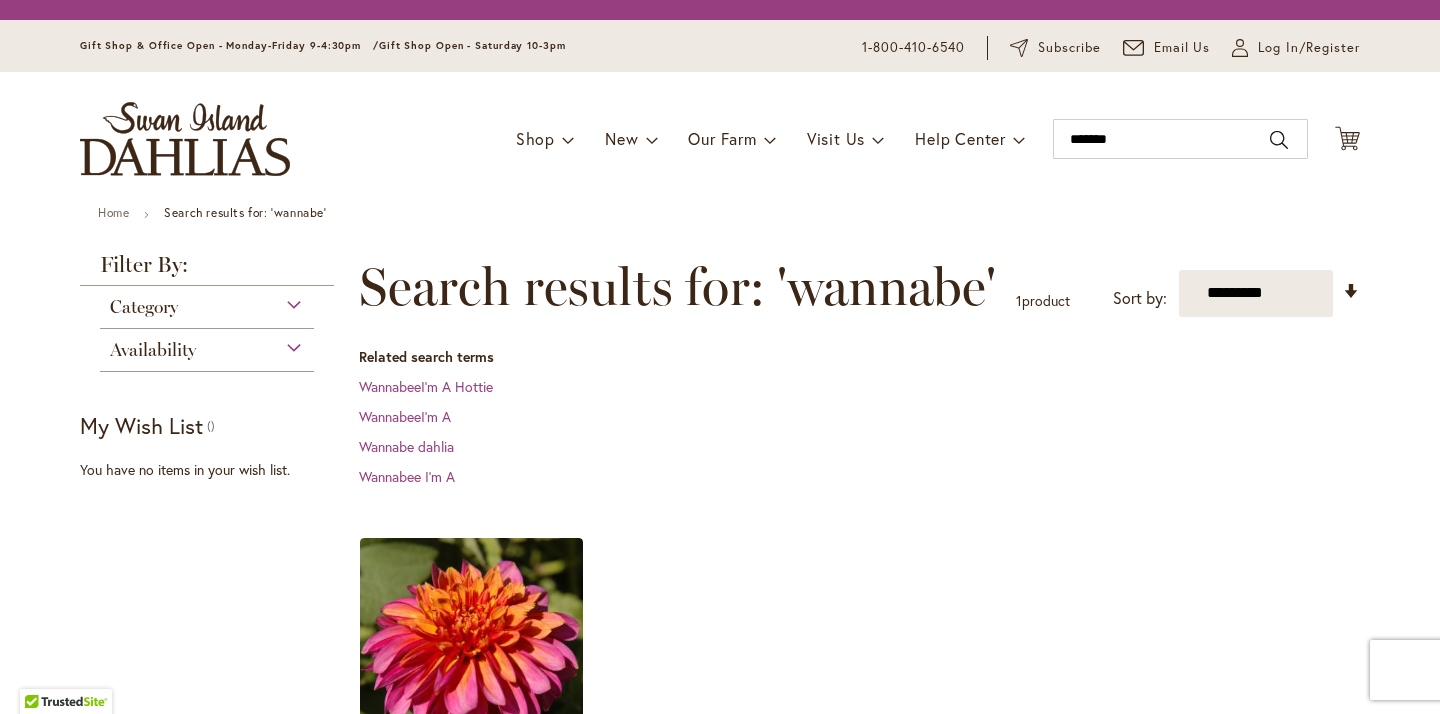 scroll, scrollTop: 0, scrollLeft: 0, axis: both 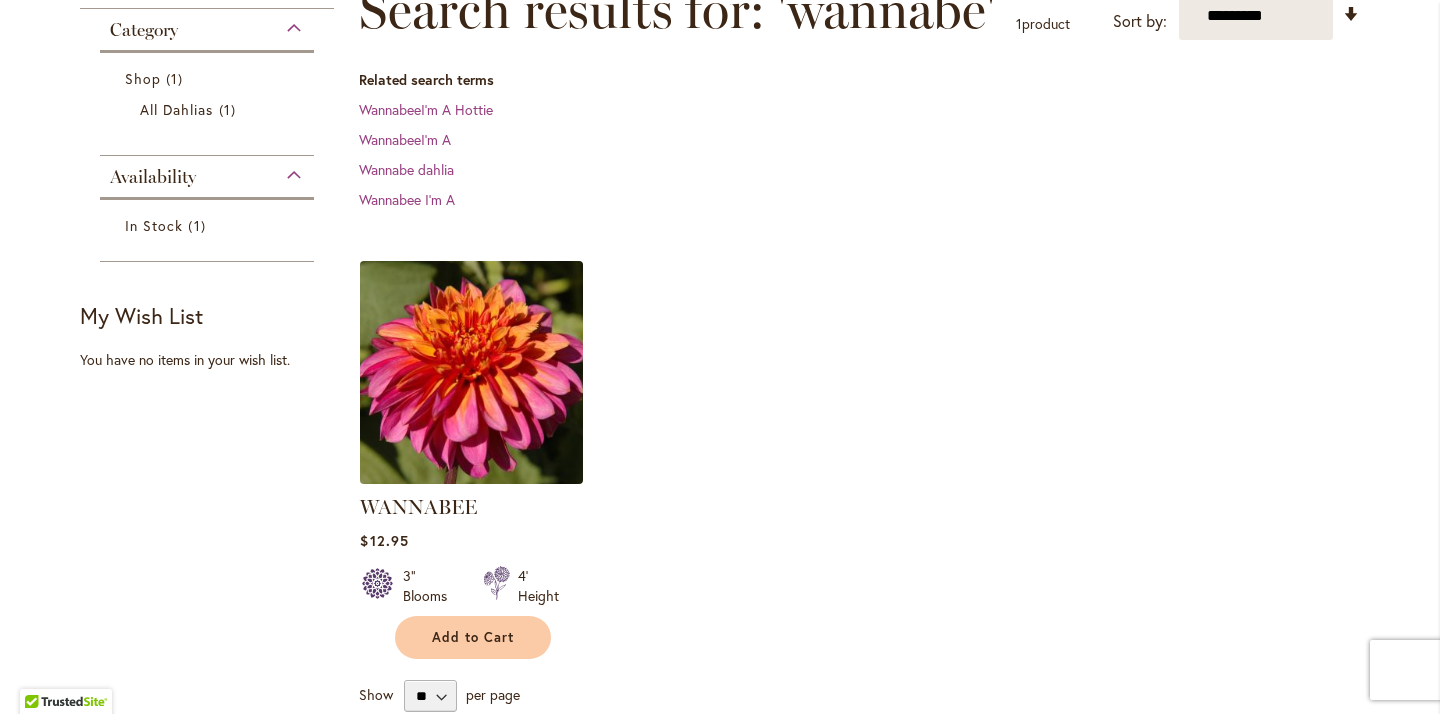 click at bounding box center [472, 372] 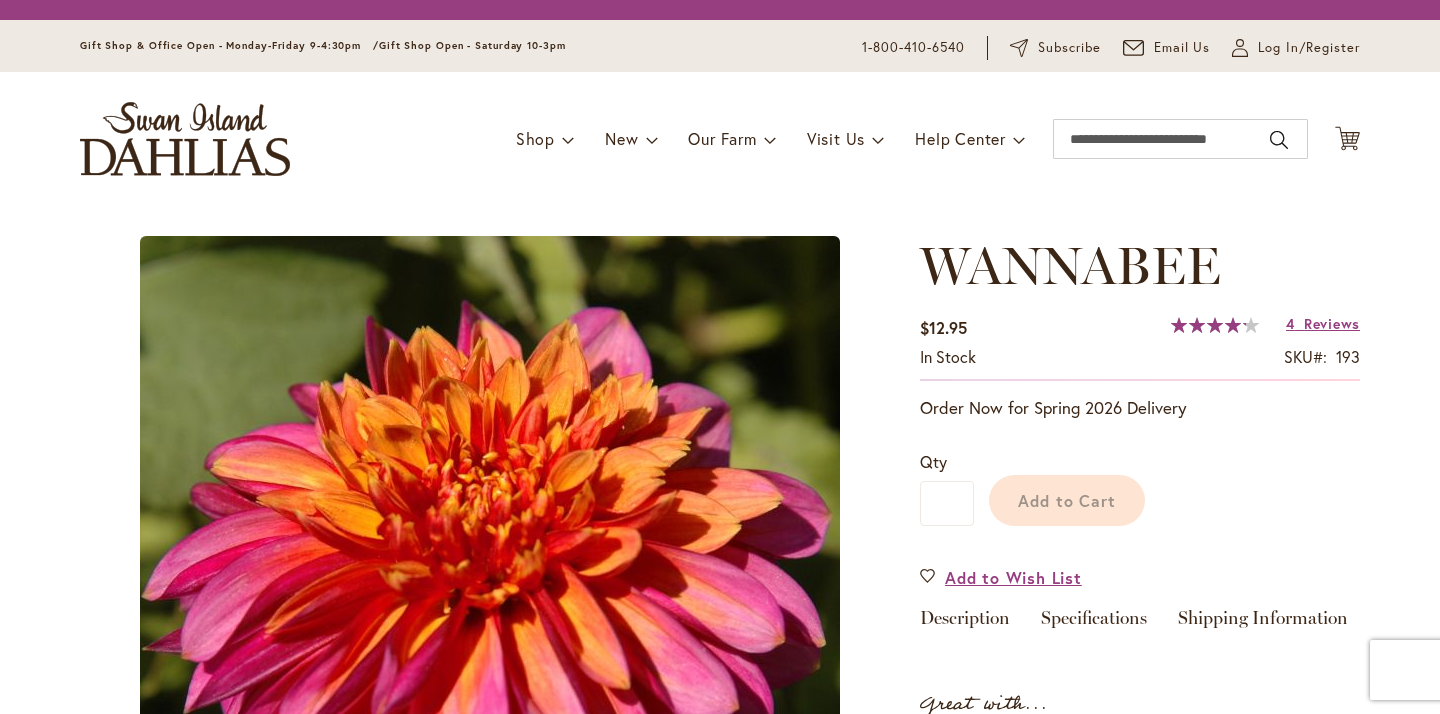scroll, scrollTop: 0, scrollLeft: 0, axis: both 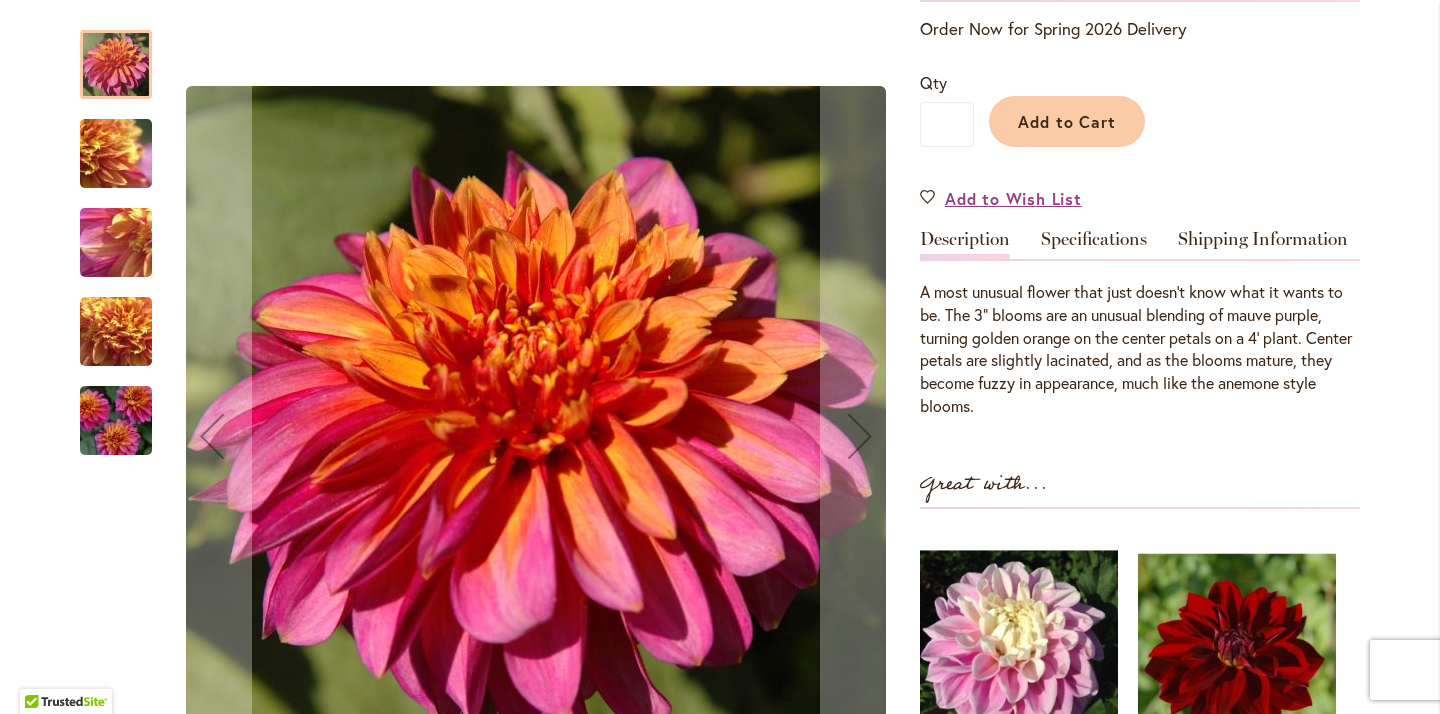 click at bounding box center (116, 421) 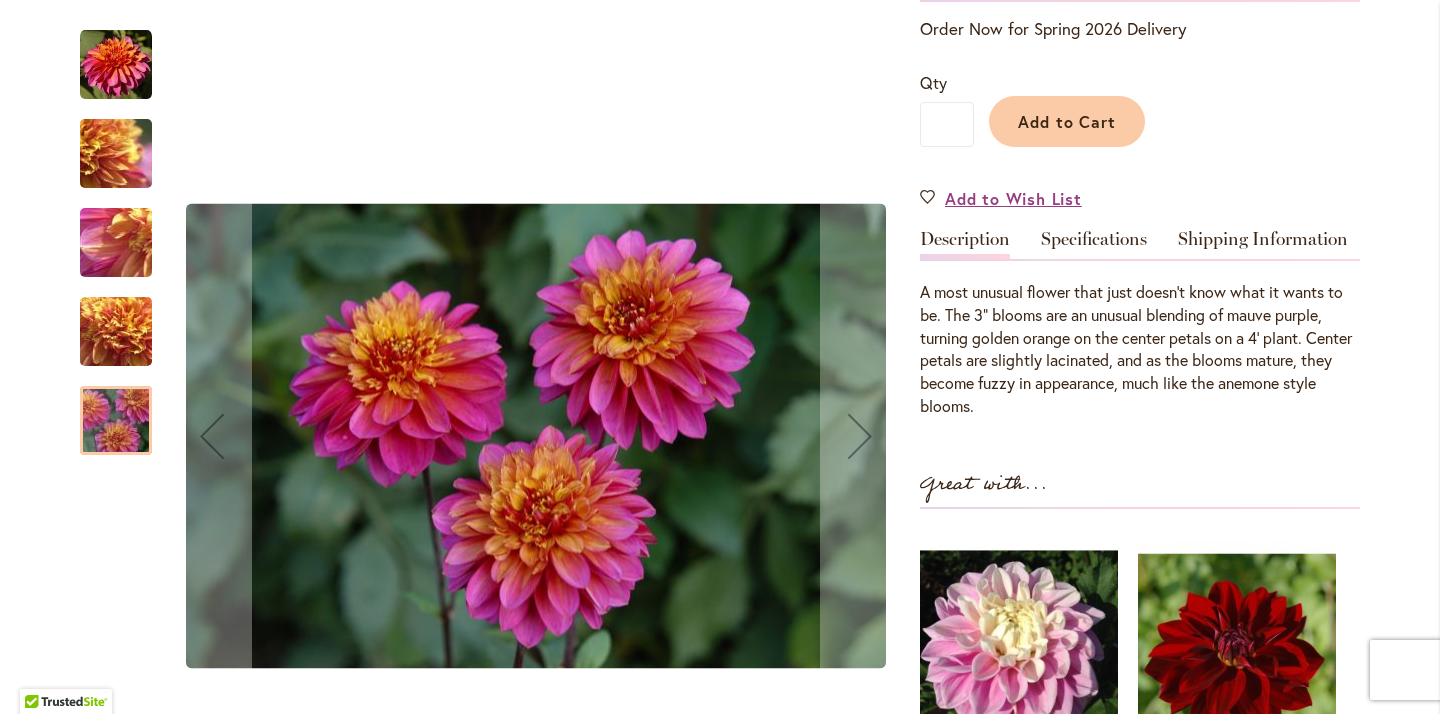 click at bounding box center (116, 65) 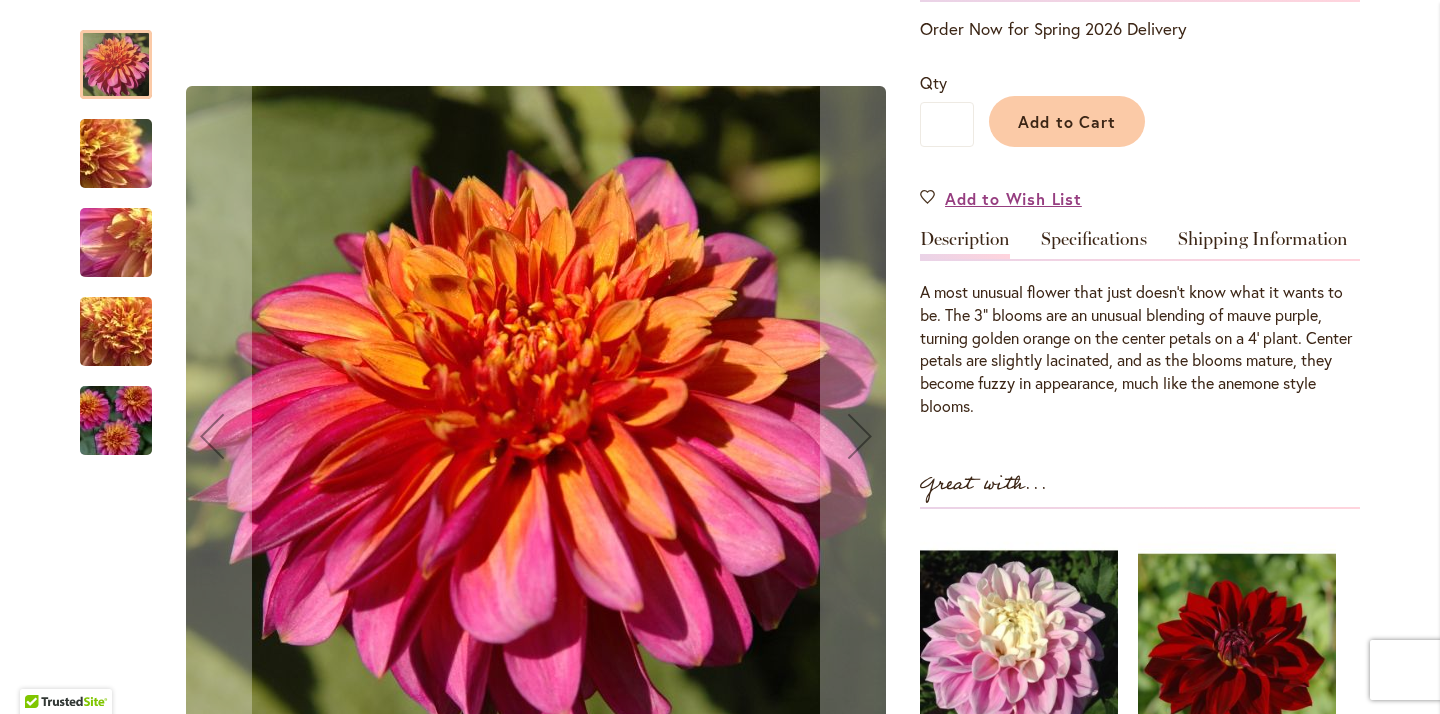 click at bounding box center (116, 421) 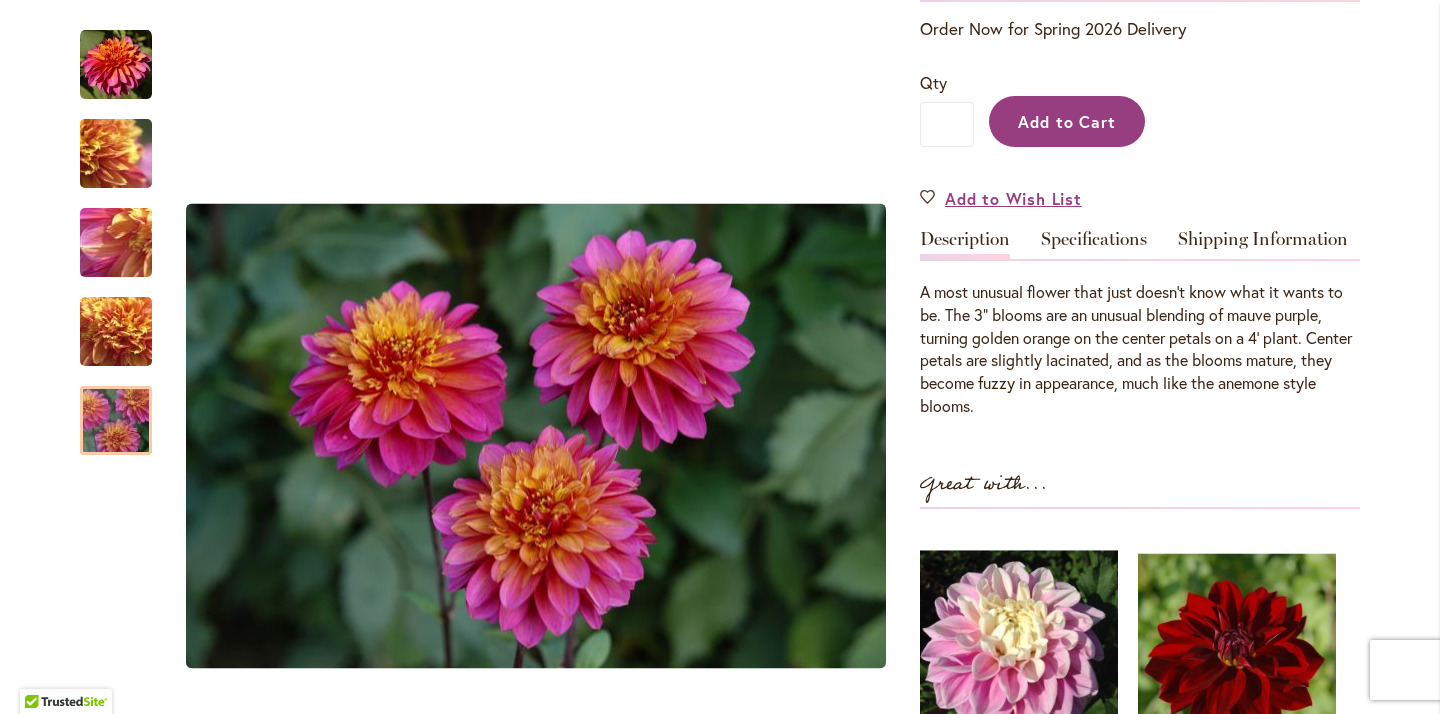 click on "Add to Cart" at bounding box center (1067, 121) 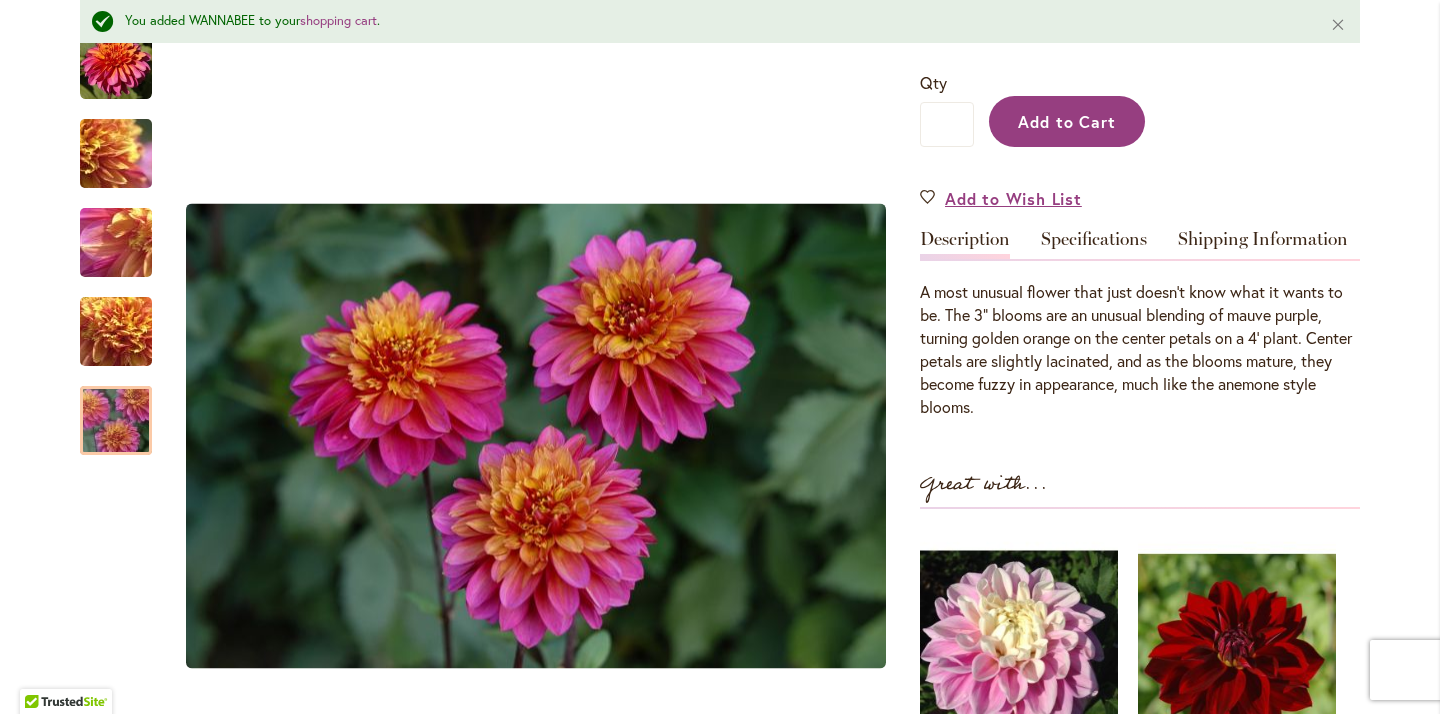 scroll, scrollTop: 0, scrollLeft: 0, axis: both 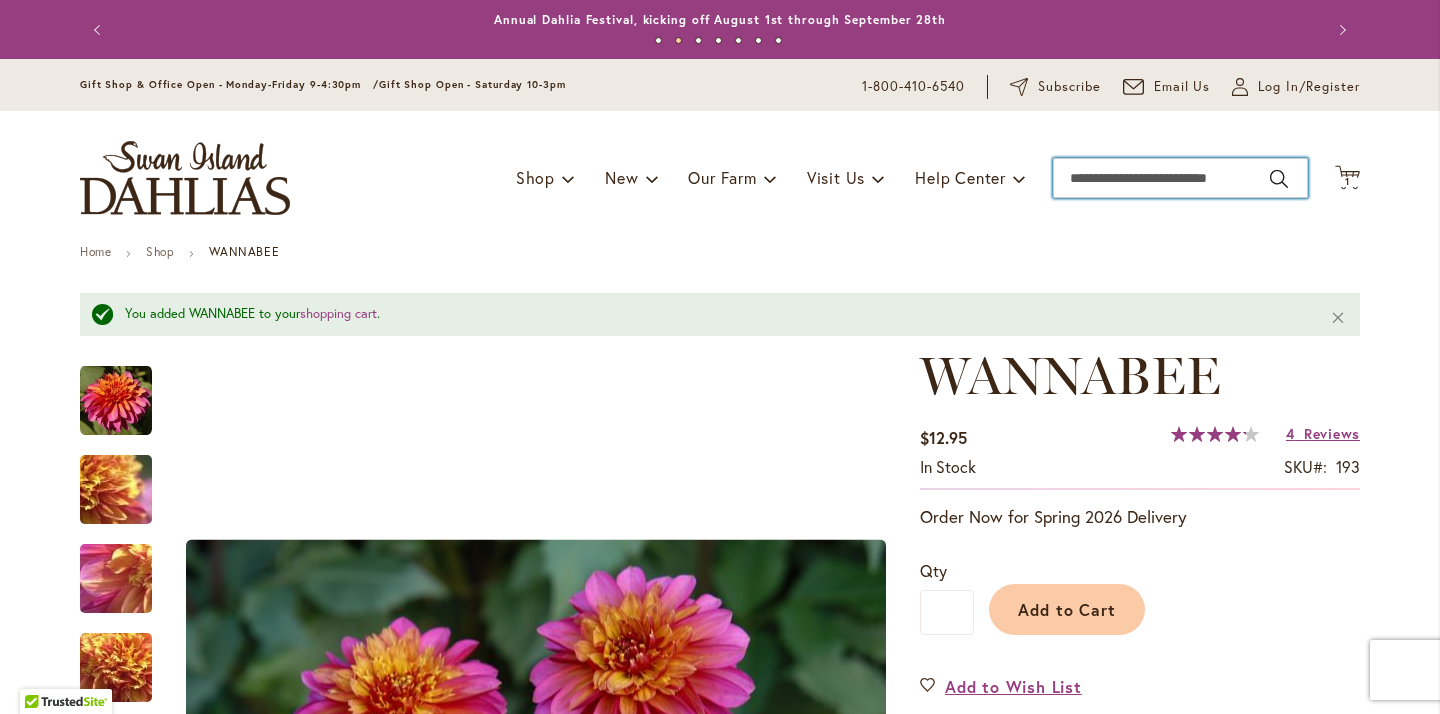click on "Search" at bounding box center [1180, 178] 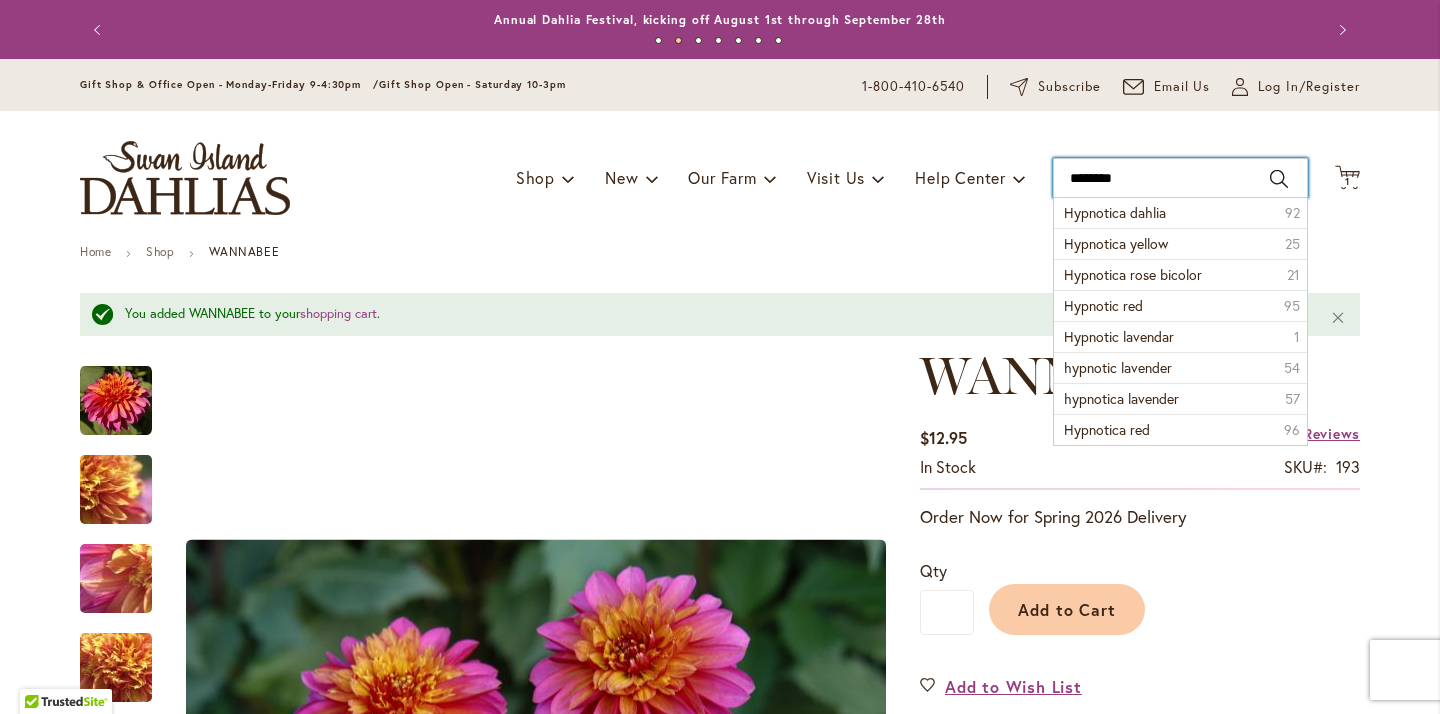 type on "*********" 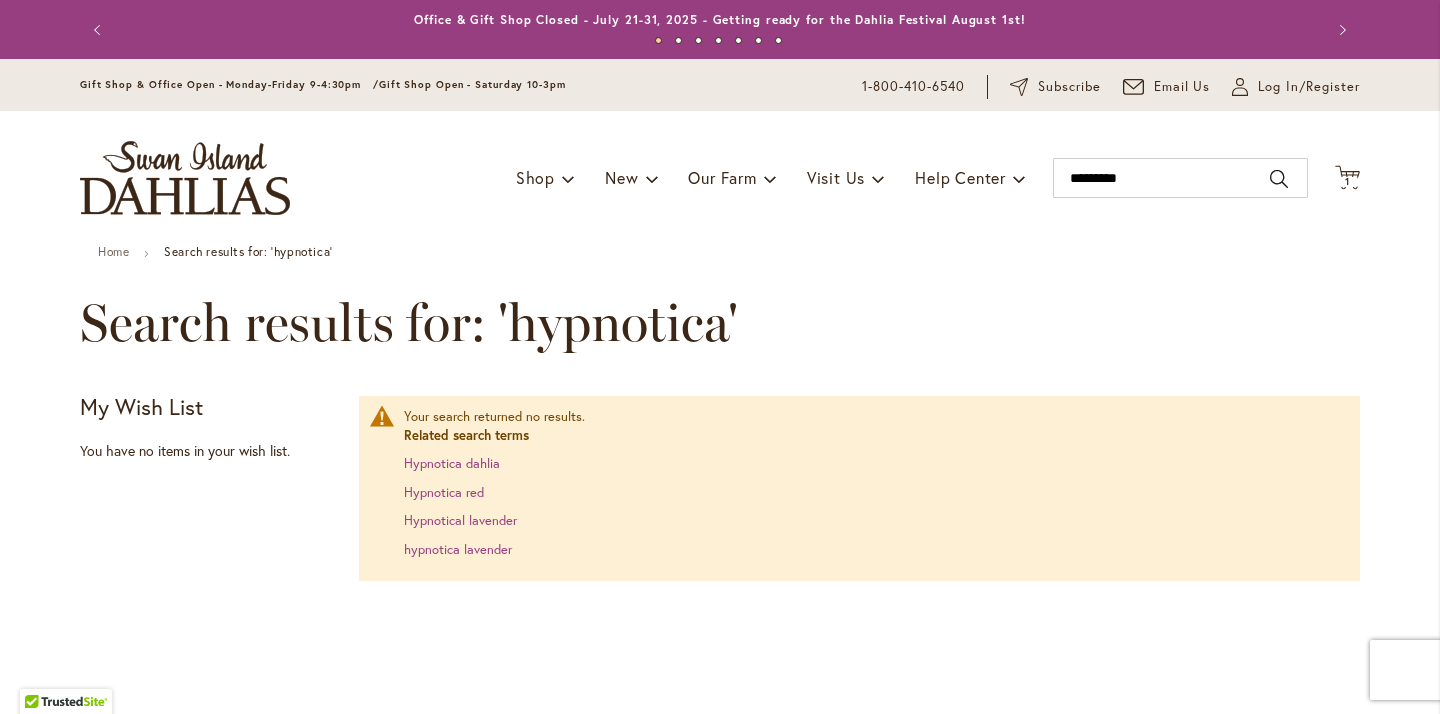 scroll, scrollTop: 0, scrollLeft: 0, axis: both 